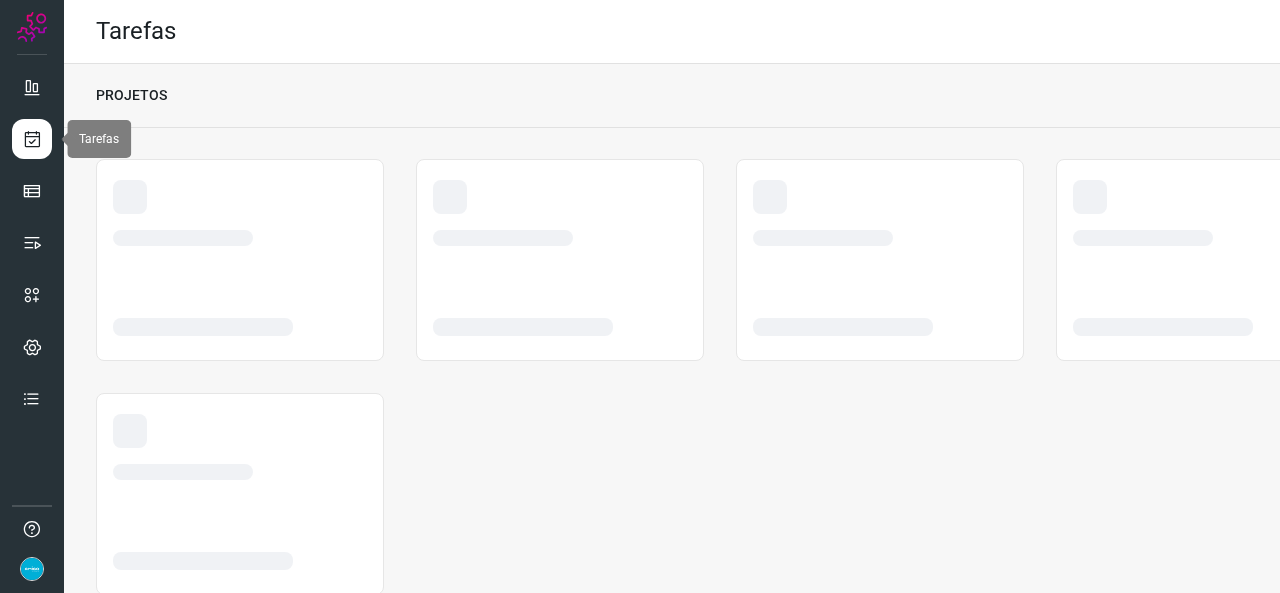 scroll, scrollTop: 0, scrollLeft: 0, axis: both 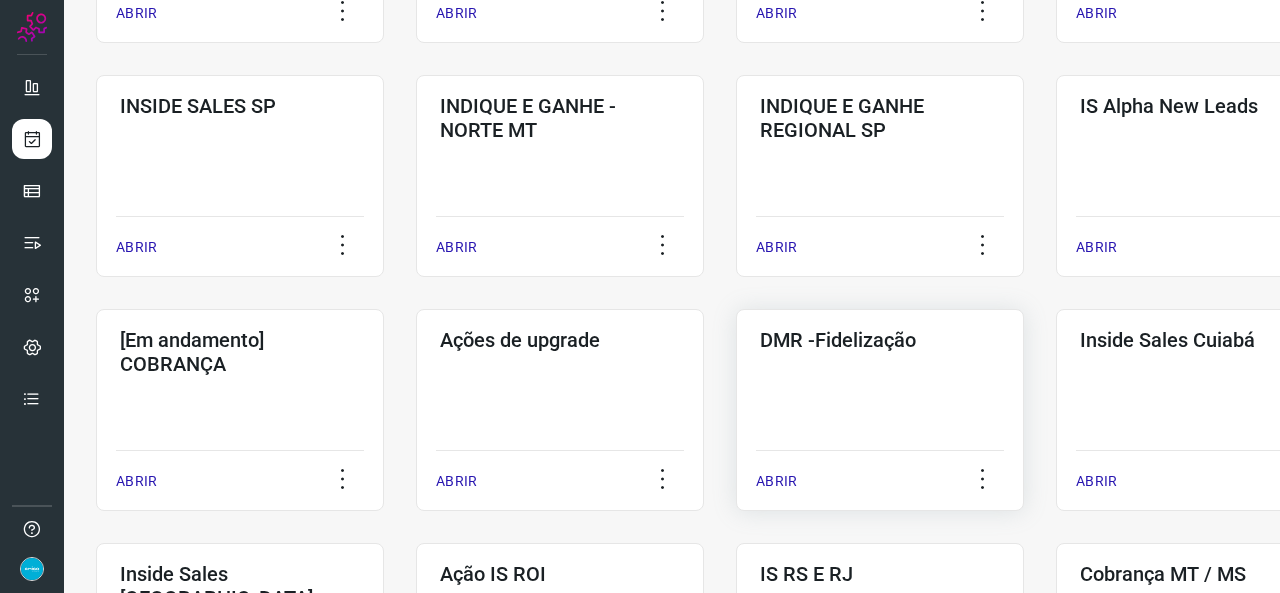 click on "ABRIR" at bounding box center [776, 481] 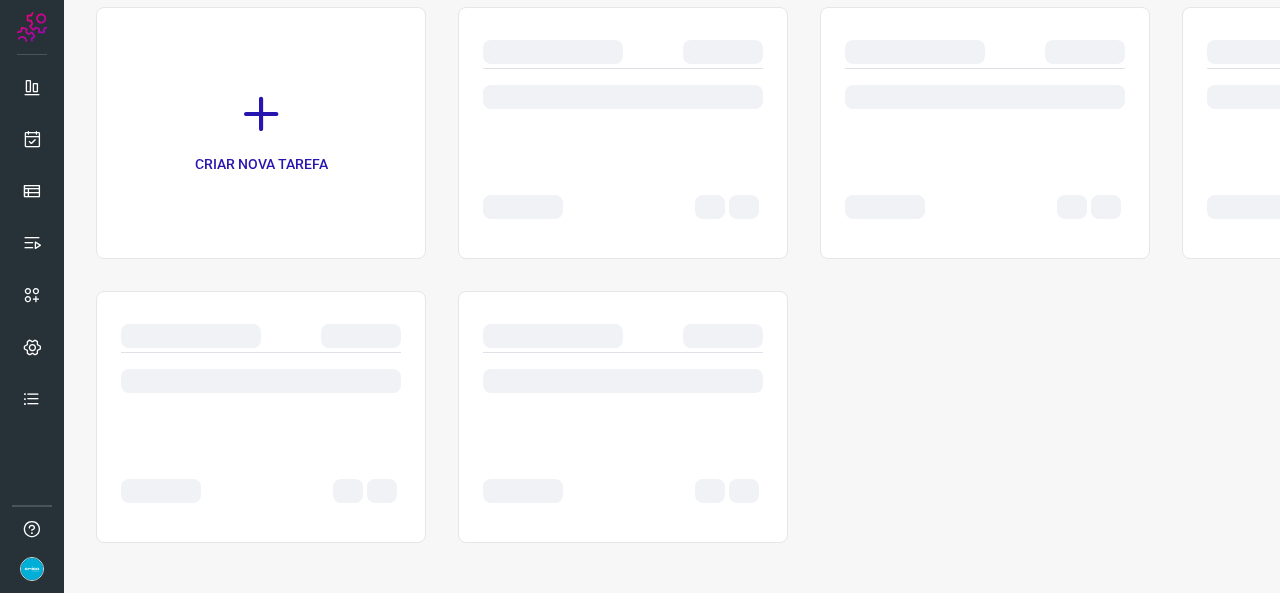 scroll, scrollTop: 0, scrollLeft: 0, axis: both 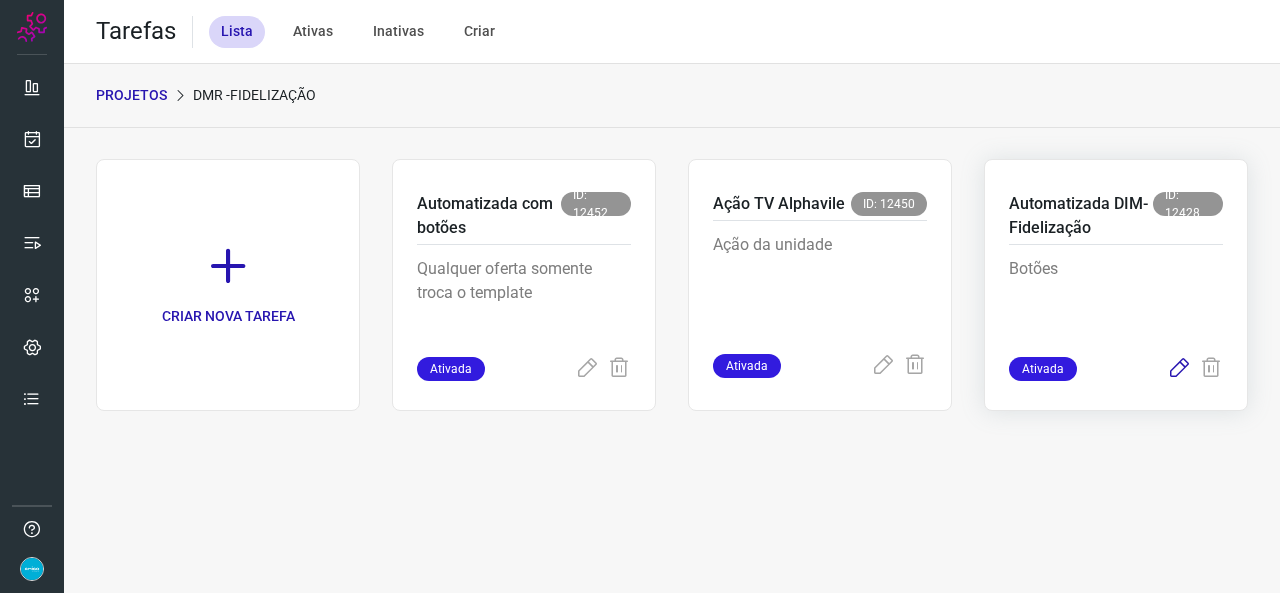 click at bounding box center (1179, 369) 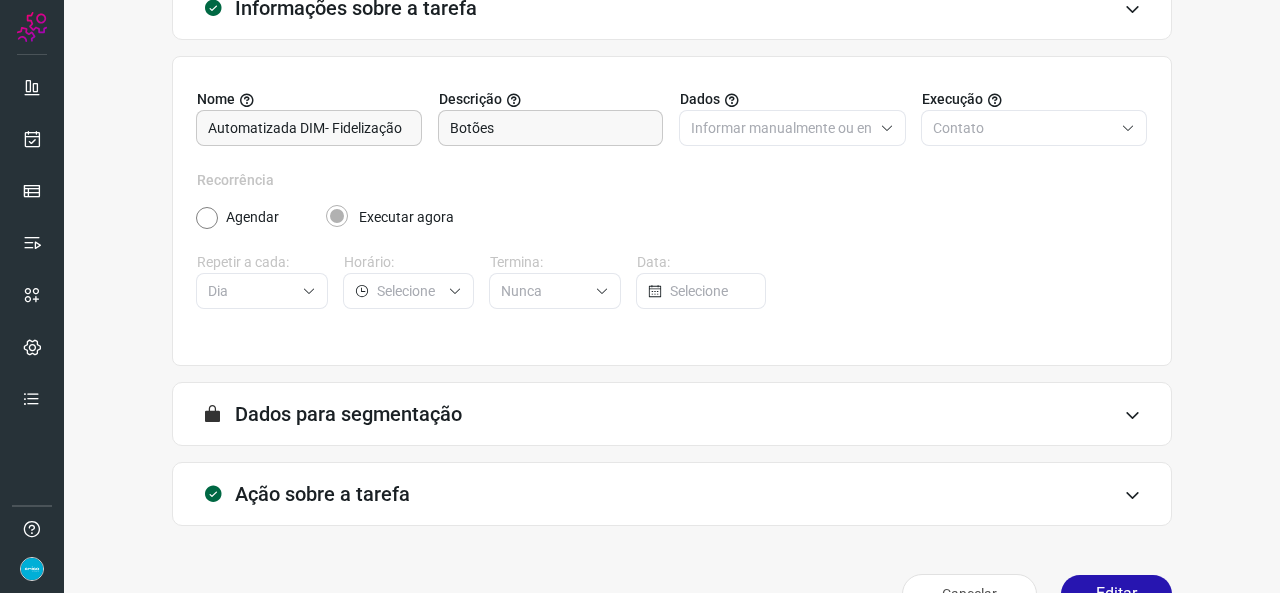 scroll, scrollTop: 187, scrollLeft: 0, axis: vertical 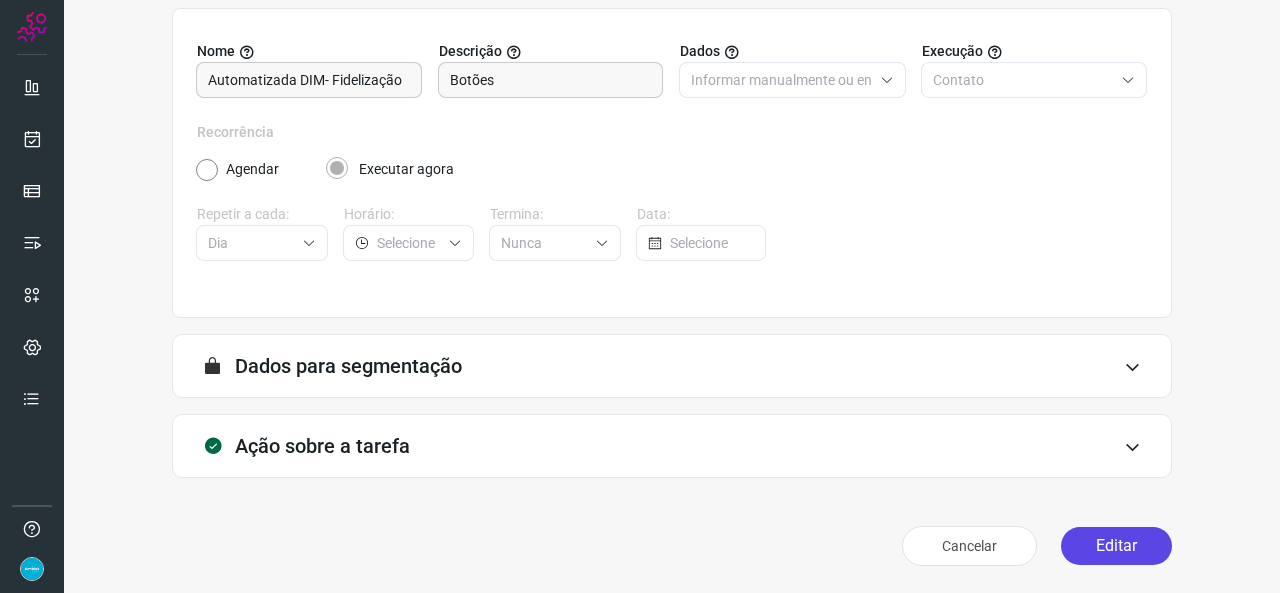 click on "Editar" at bounding box center [1116, 546] 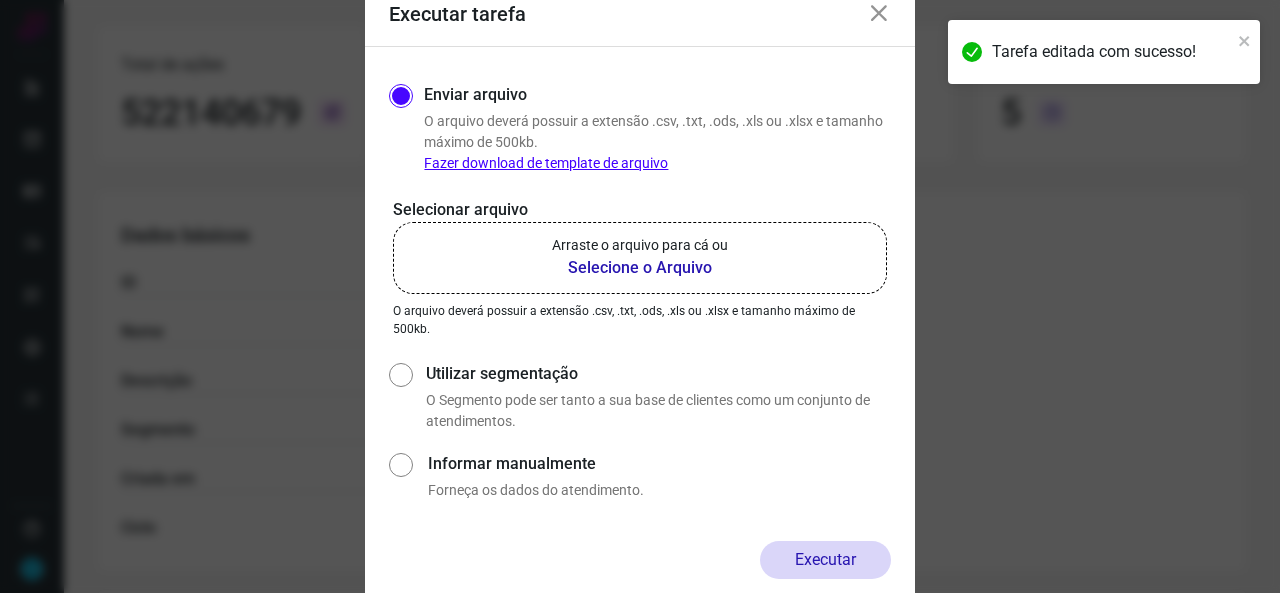click on "Selecione o Arquivo" at bounding box center [640, 268] 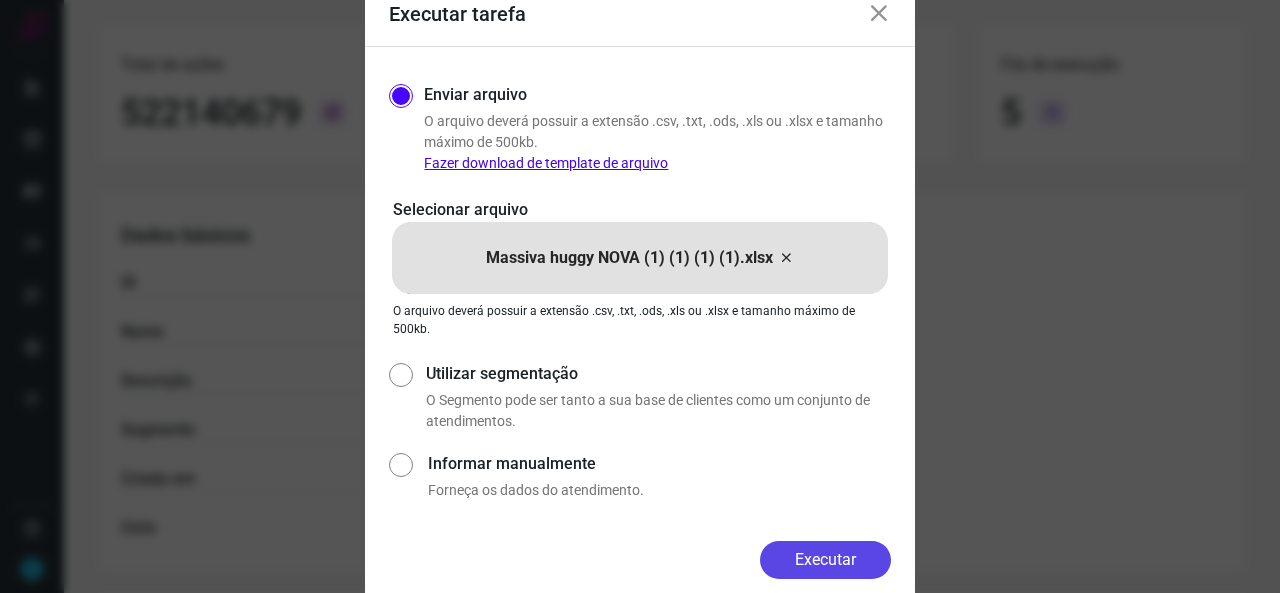 click on "Executar" at bounding box center (825, 560) 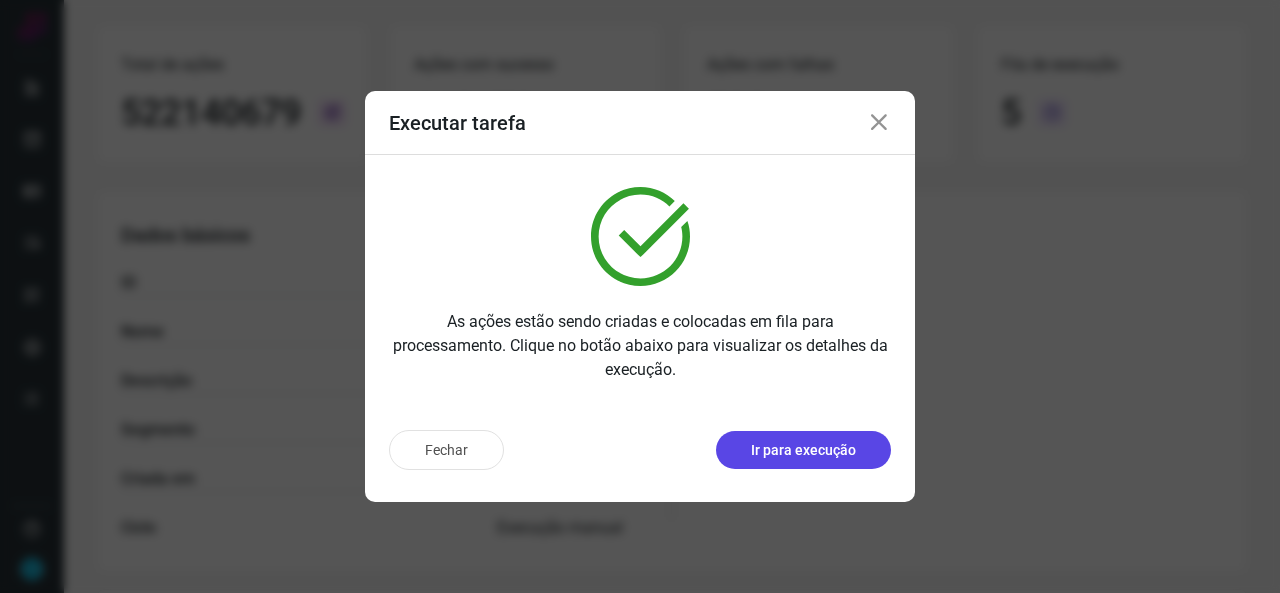 click on "Ir para execução" at bounding box center (803, 450) 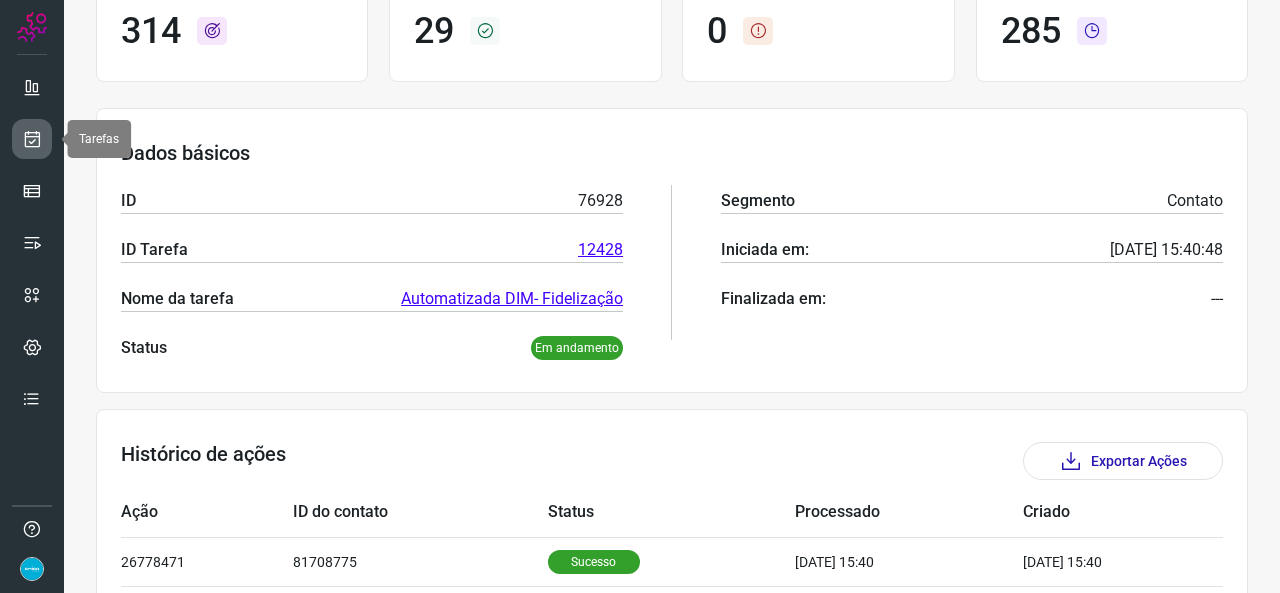 click at bounding box center [32, 139] 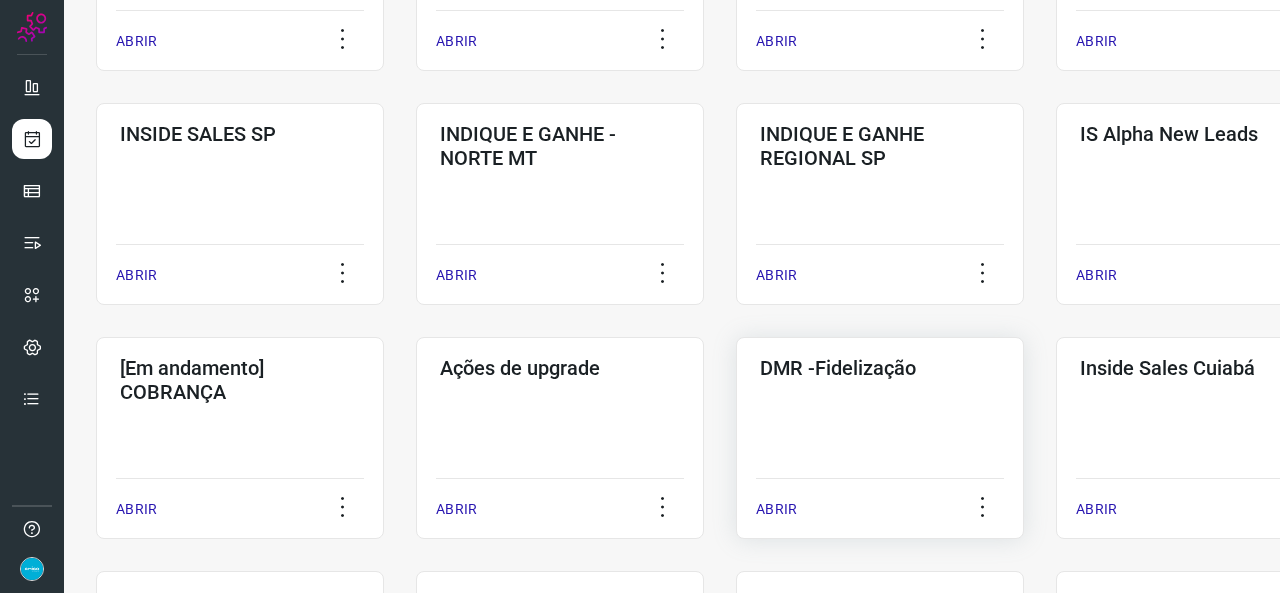 scroll, scrollTop: 652, scrollLeft: 0, axis: vertical 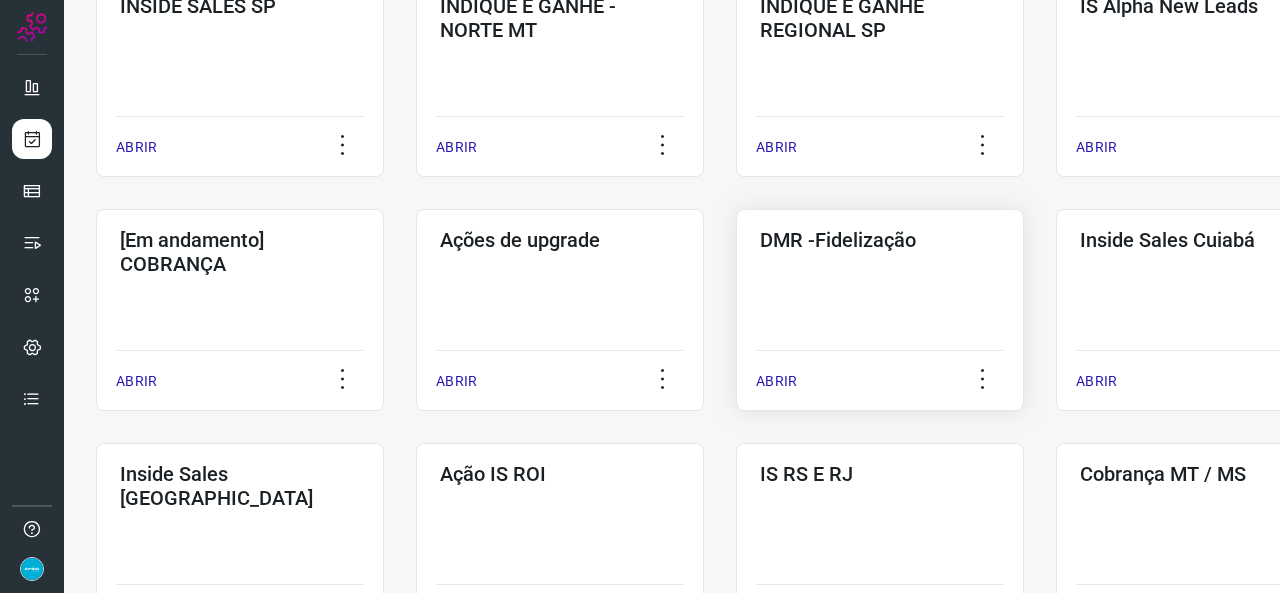 click on "ABRIR" at bounding box center [776, 381] 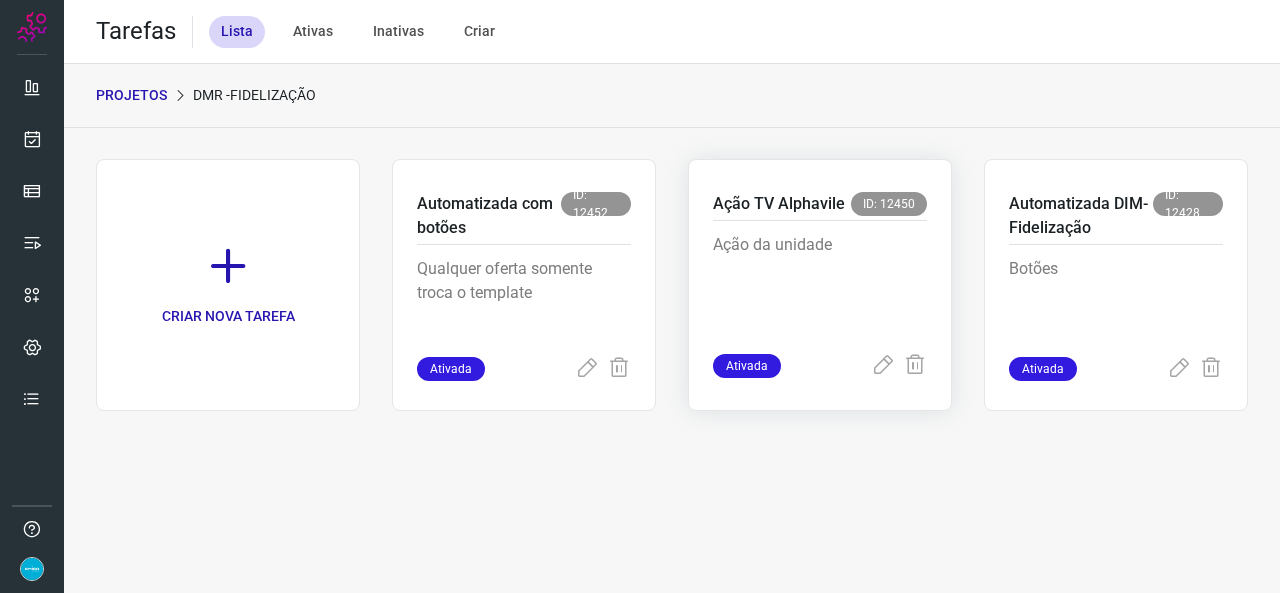 scroll, scrollTop: 0, scrollLeft: 0, axis: both 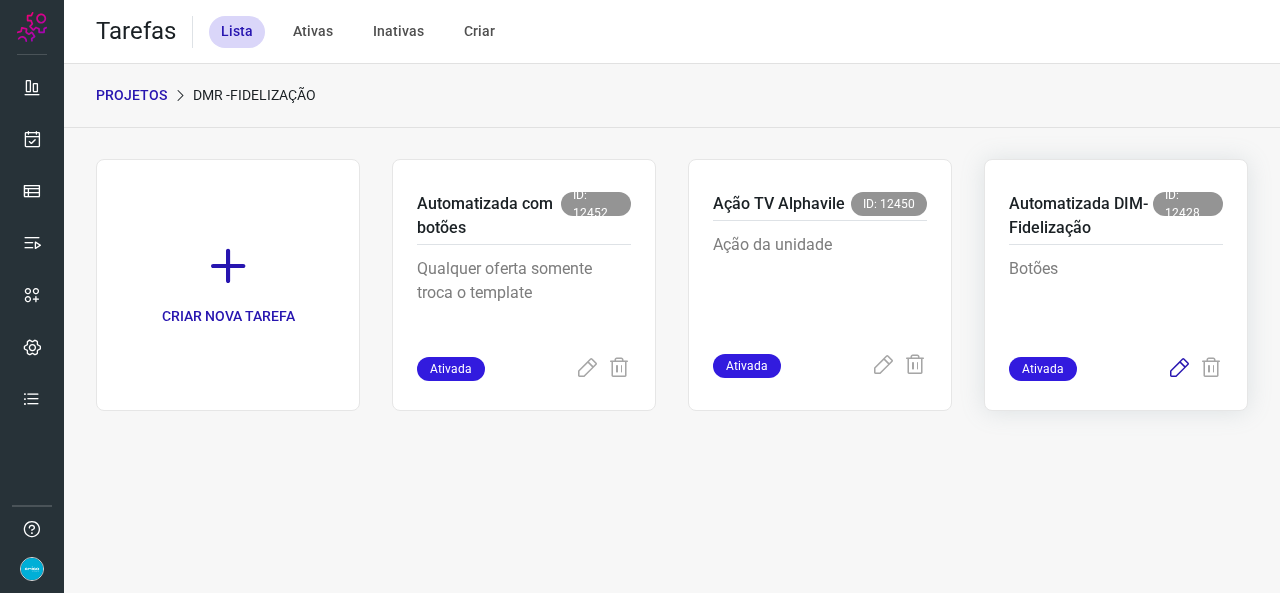 click at bounding box center [1179, 369] 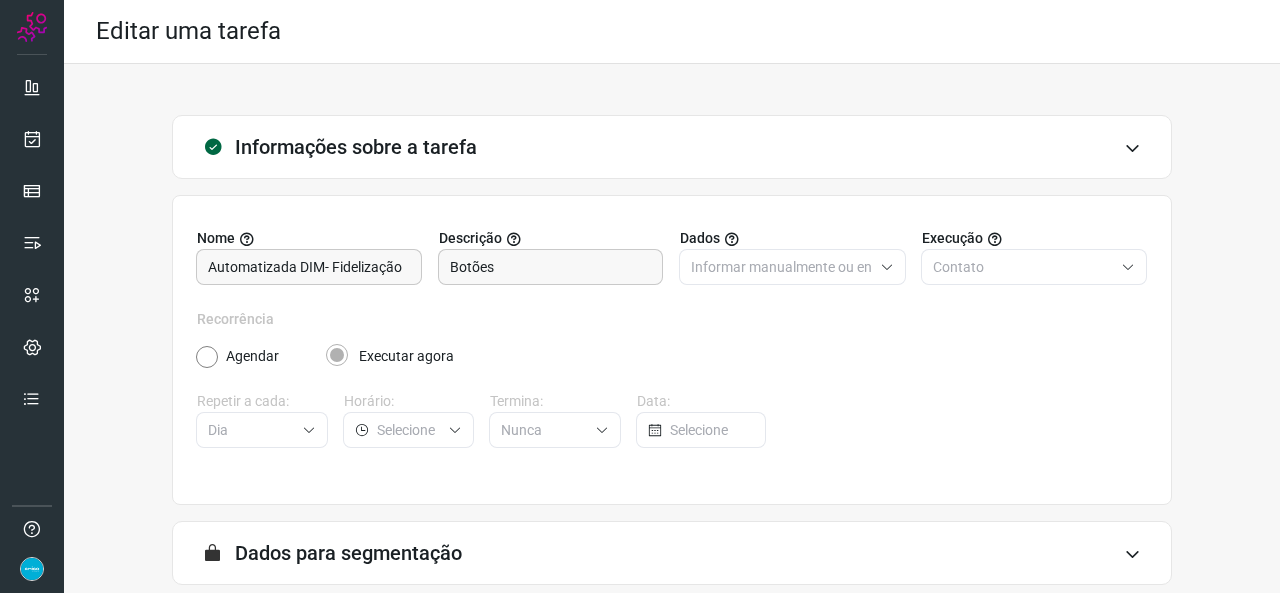 scroll, scrollTop: 187, scrollLeft: 0, axis: vertical 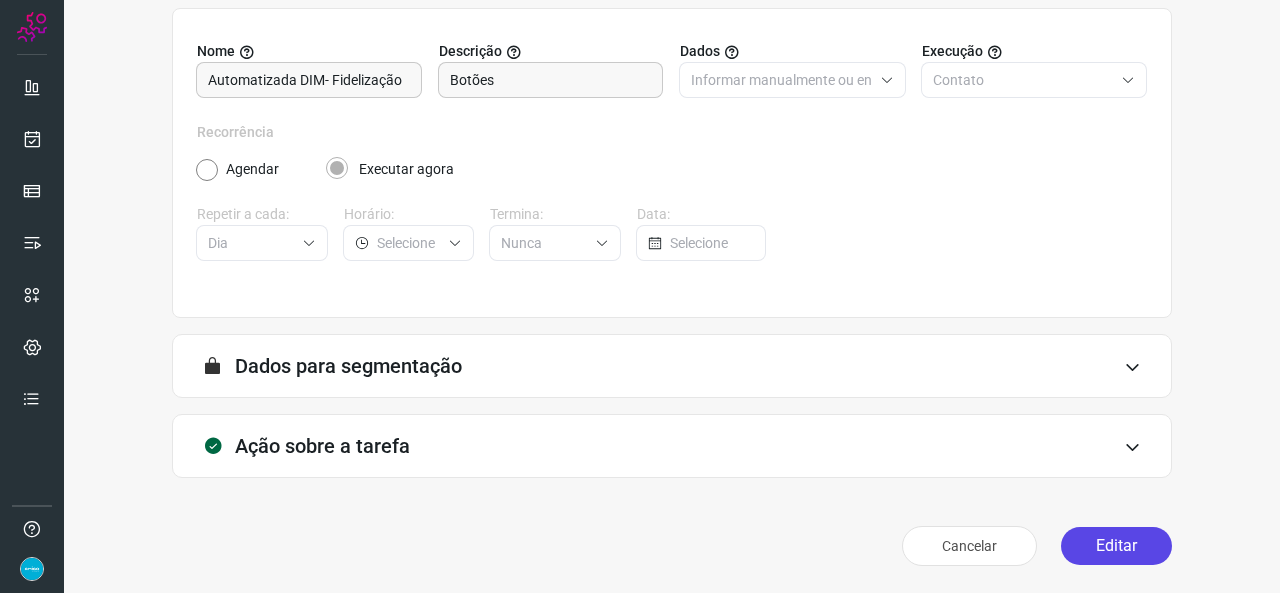 click on "Editar" at bounding box center [1116, 546] 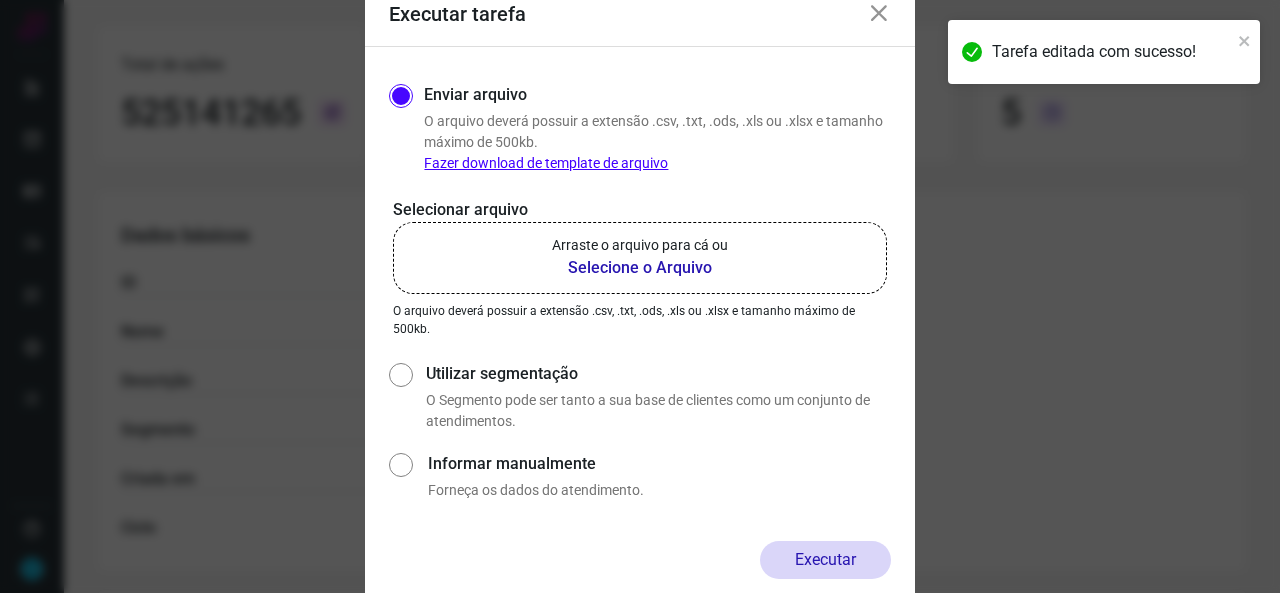 click on "Selecione o Arquivo" at bounding box center (640, 268) 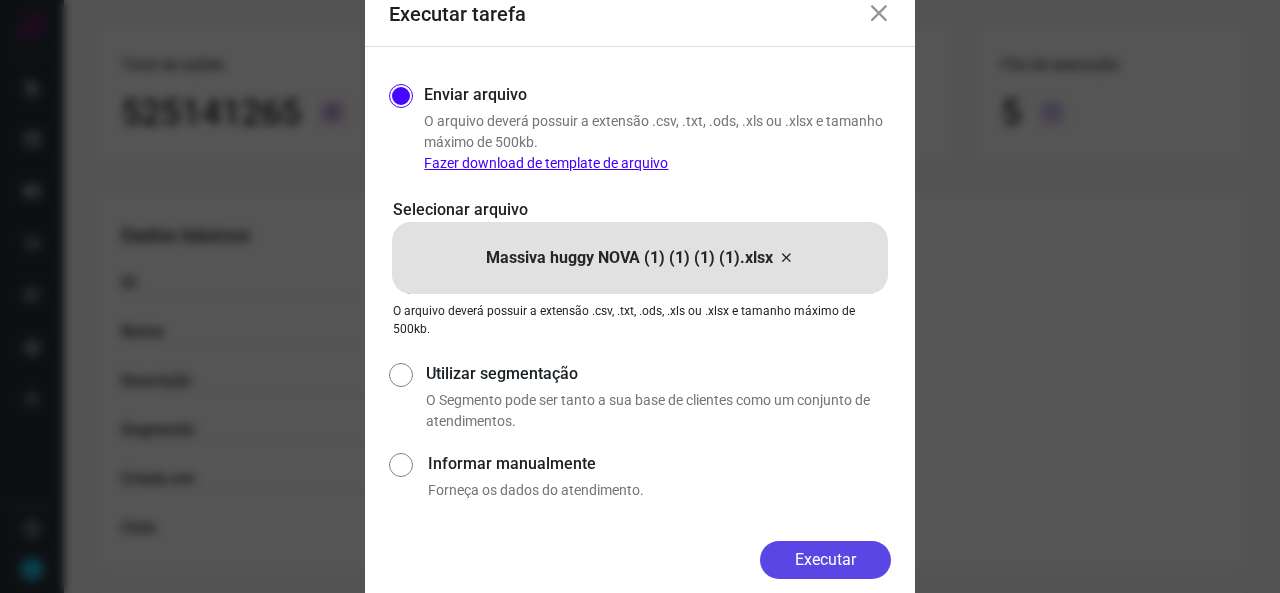 click on "Executar" at bounding box center [825, 560] 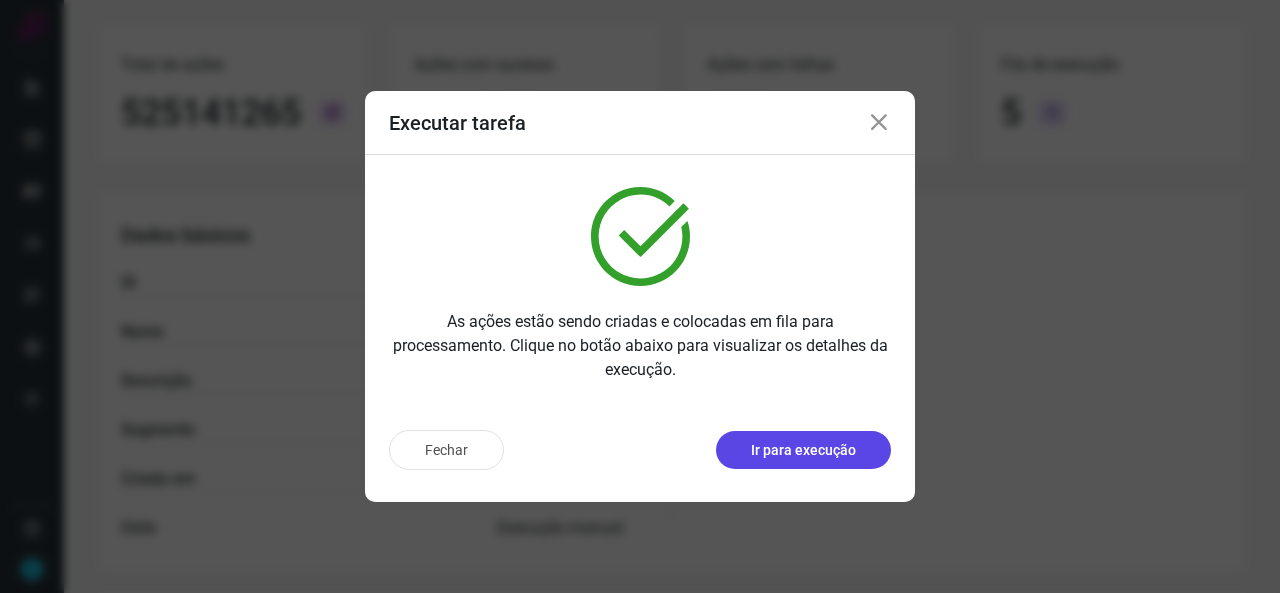 click on "Ir para execução" at bounding box center [803, 450] 